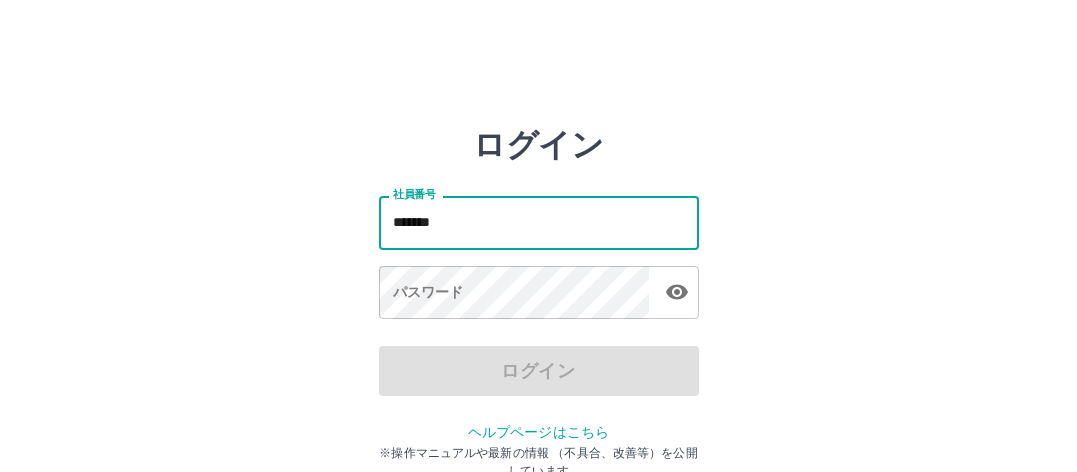 scroll, scrollTop: 0, scrollLeft: 0, axis: both 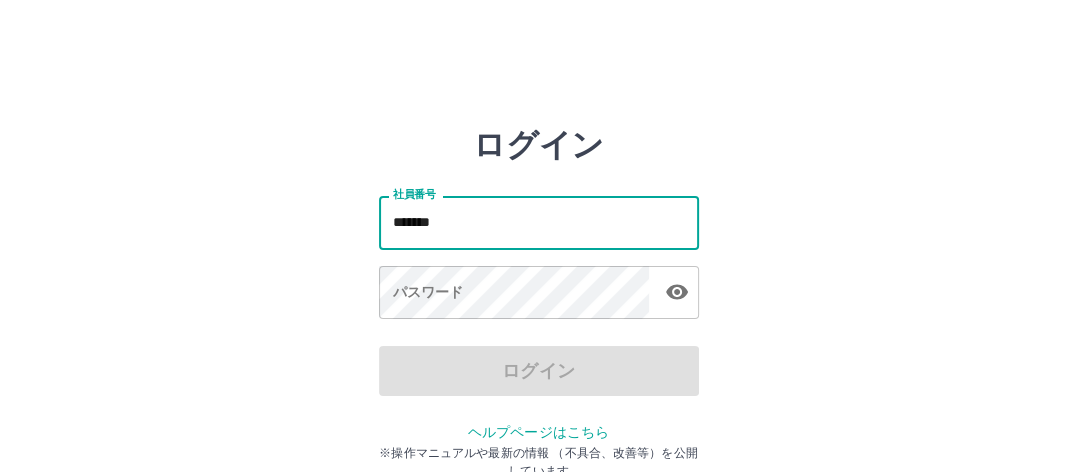 type on "*******" 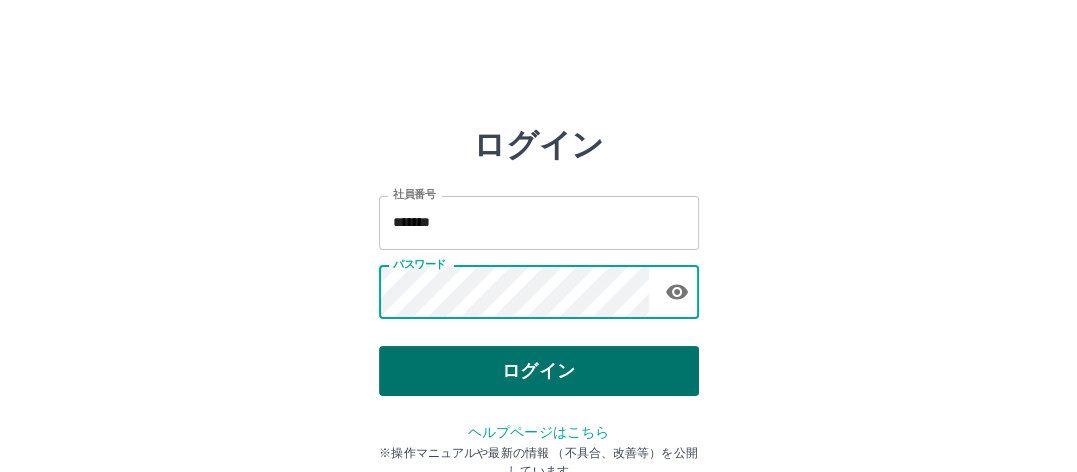 click on "ログイン" at bounding box center (539, 371) 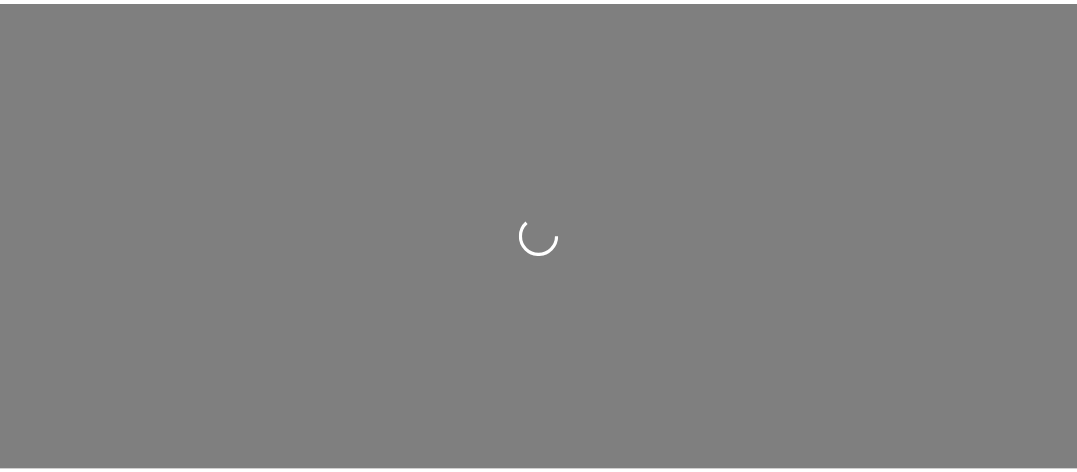 scroll, scrollTop: 0, scrollLeft: 0, axis: both 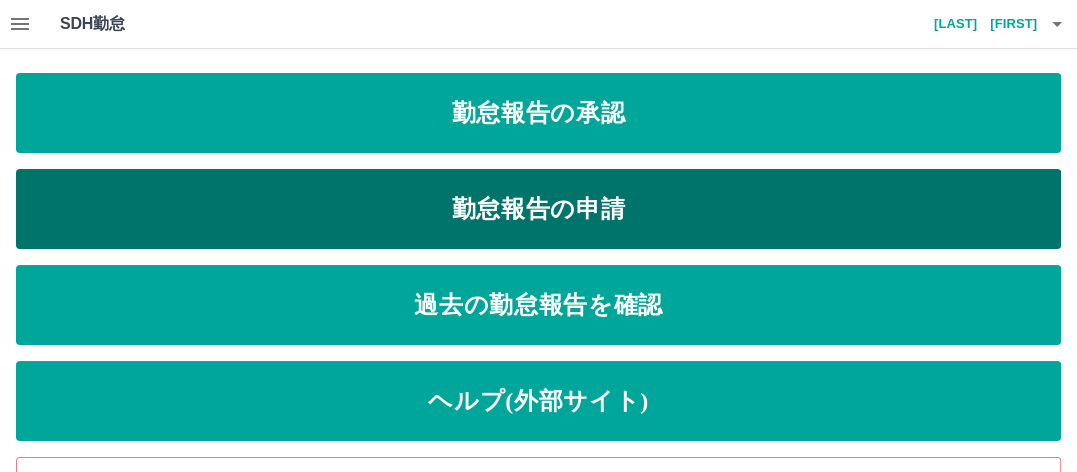 click on "勤怠報告の申請" at bounding box center [538, 209] 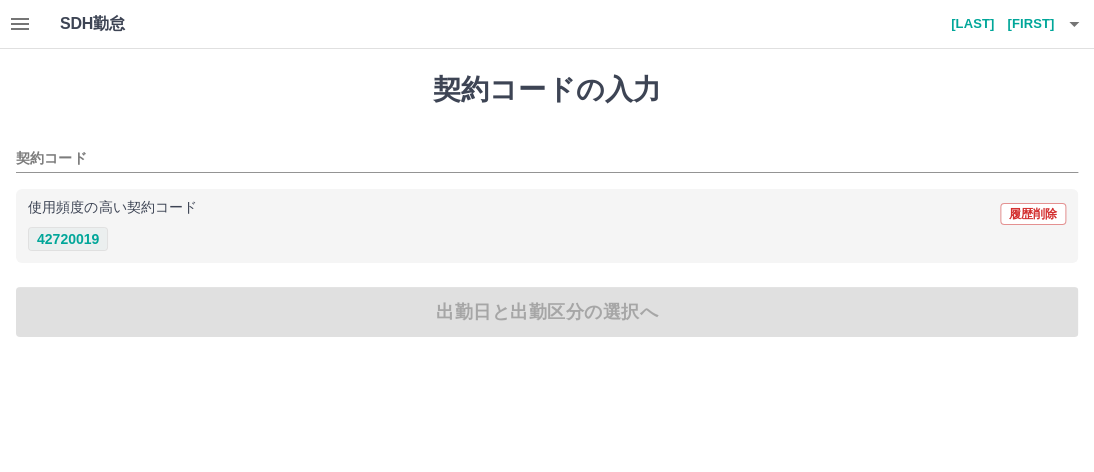 click on "42720019" at bounding box center (68, 239) 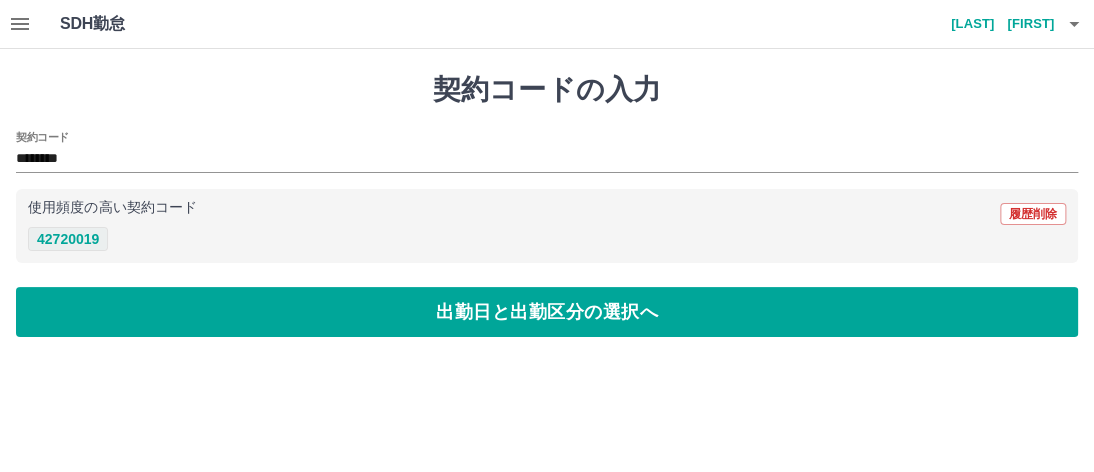 type on "********" 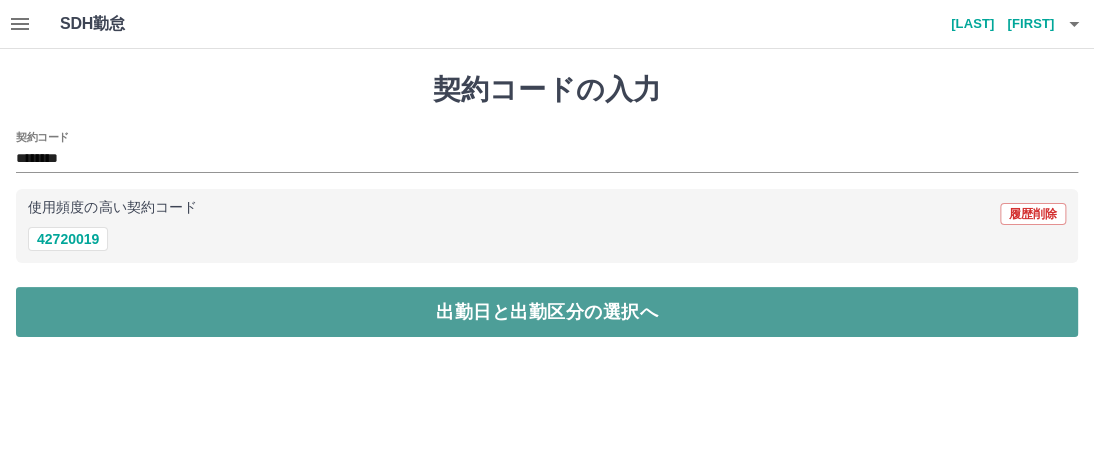click on "出勤日と出勤区分の選択へ" at bounding box center (547, 312) 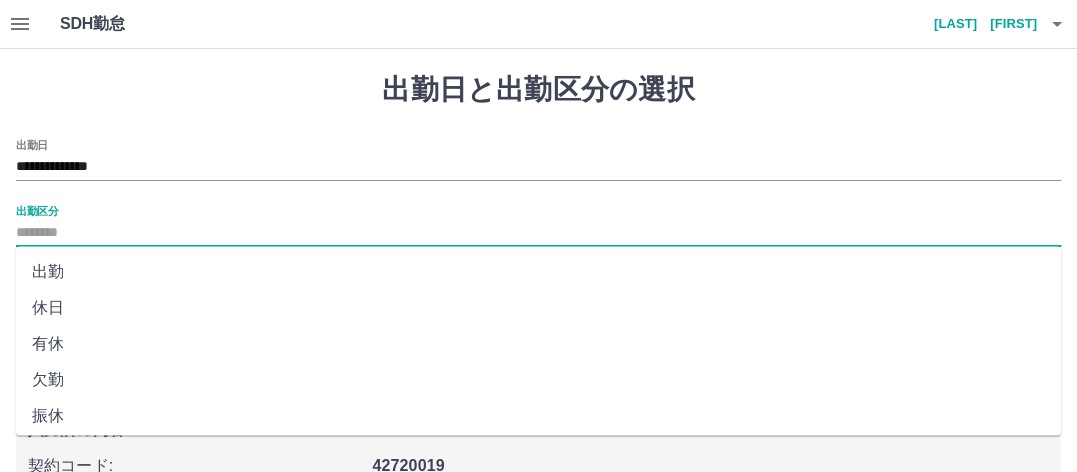 click on "出勤区分" at bounding box center [538, 233] 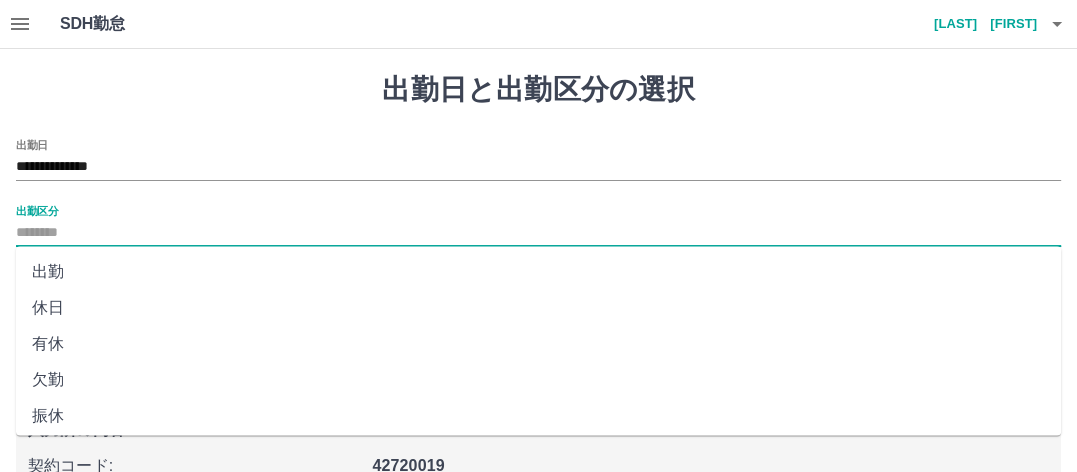 click on "出勤" at bounding box center (538, 272) 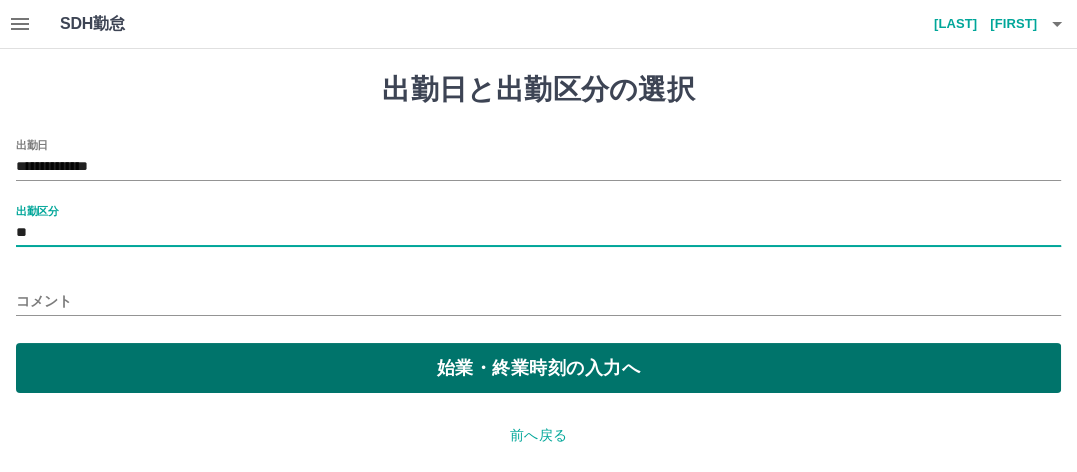 click on "始業・終業時刻の入力へ" at bounding box center (538, 368) 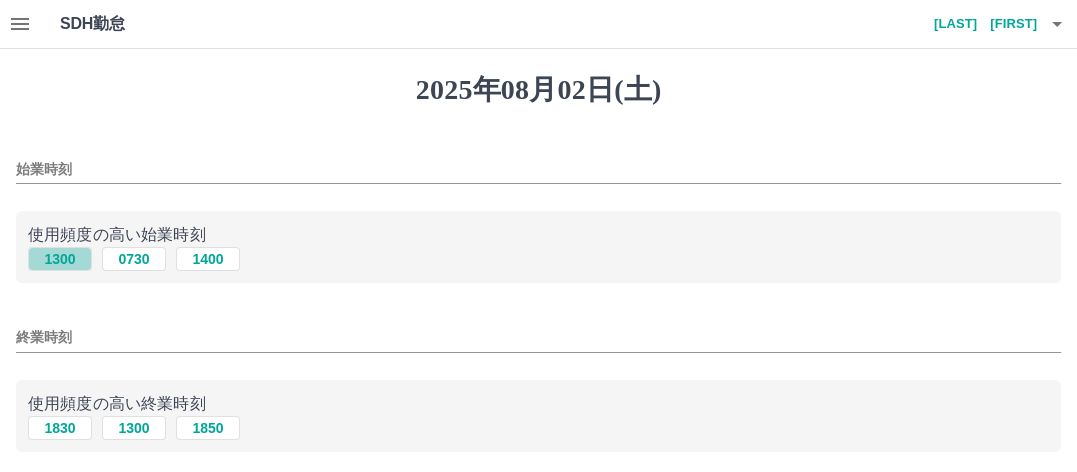 click on "1300" at bounding box center (60, 259) 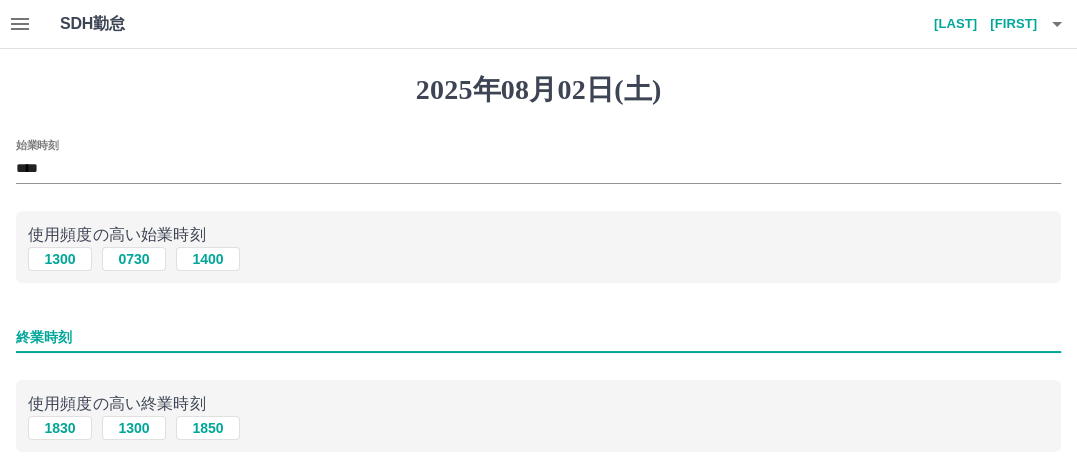 click on "終業時刻" at bounding box center [538, 337] 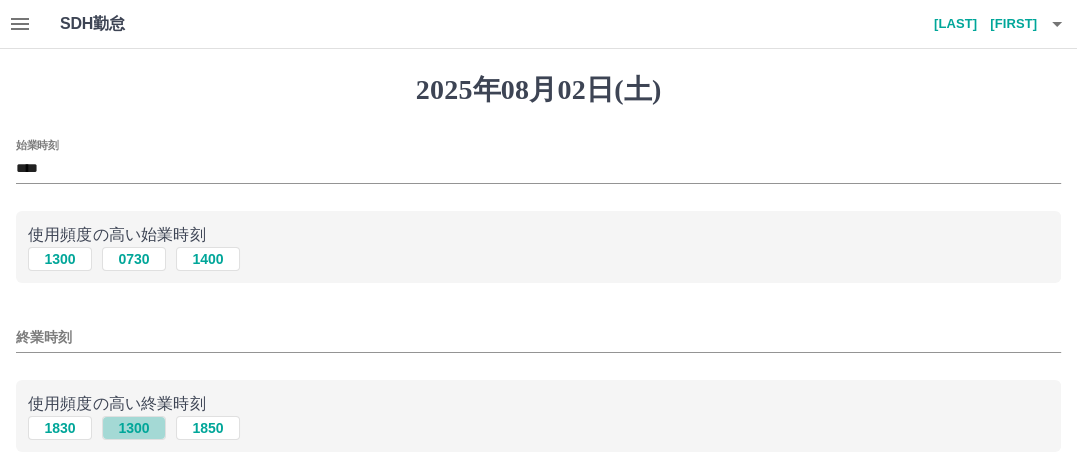 click on "1300" at bounding box center [134, 428] 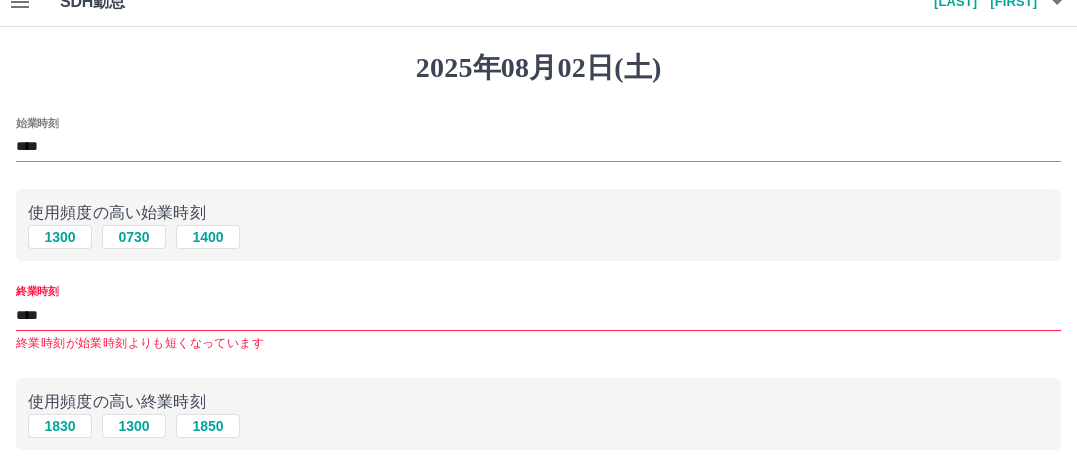 scroll, scrollTop: 0, scrollLeft: 0, axis: both 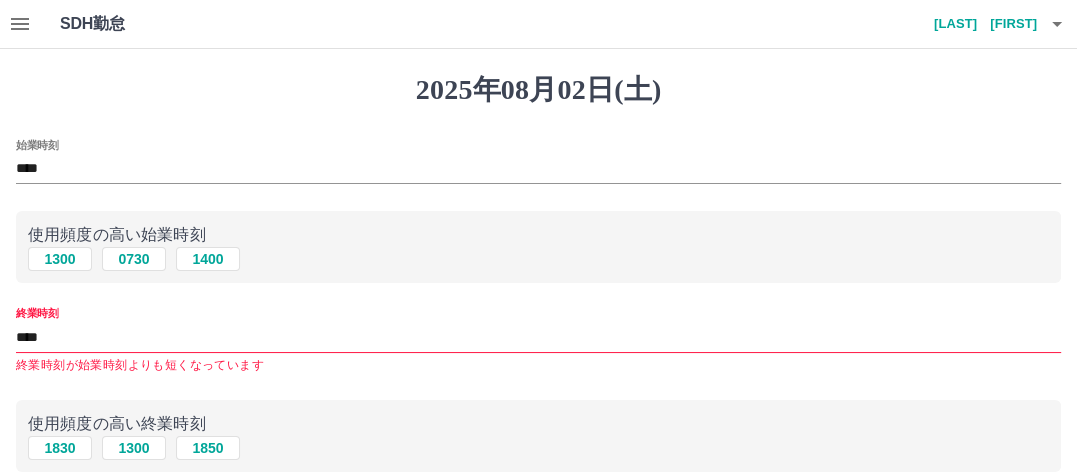 click on "始業時刻 ****" at bounding box center (538, 163) 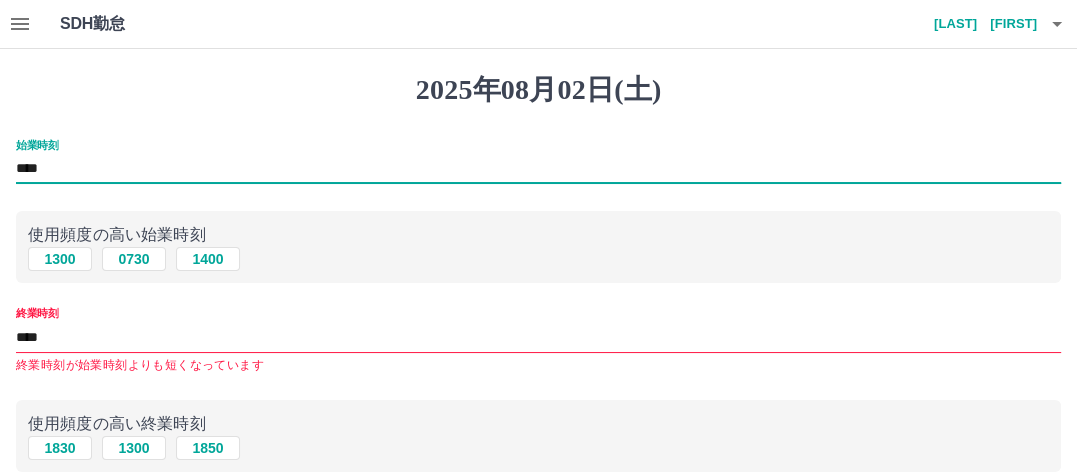click on "****" at bounding box center (538, 169) 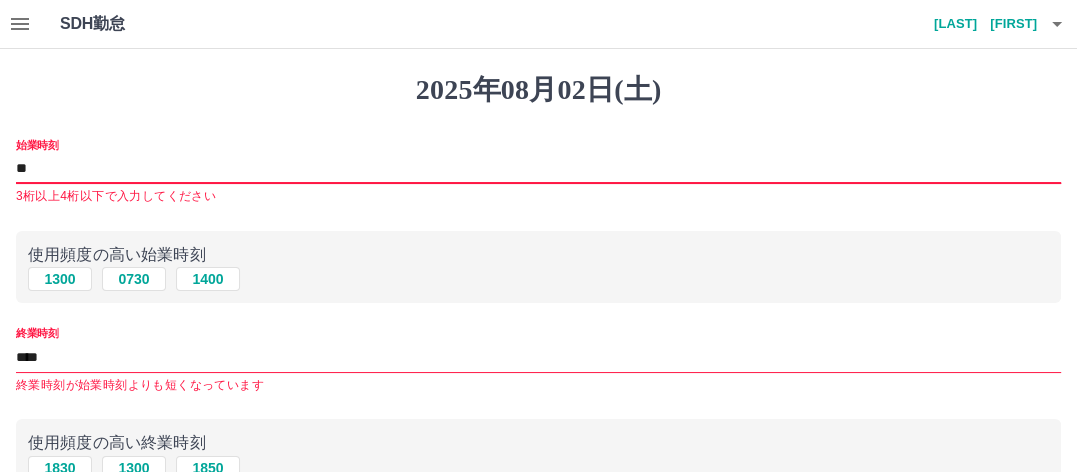 type on "*" 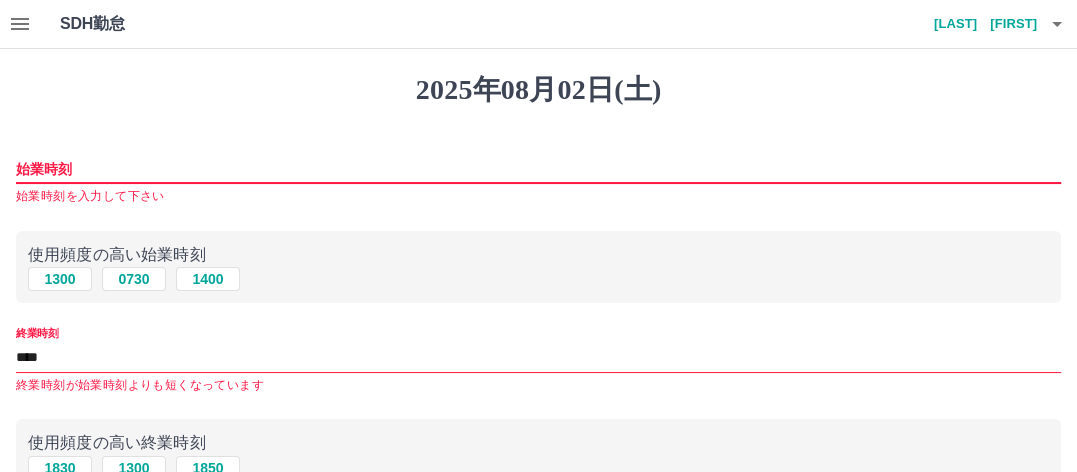 click on "始業時刻" at bounding box center (538, 169) 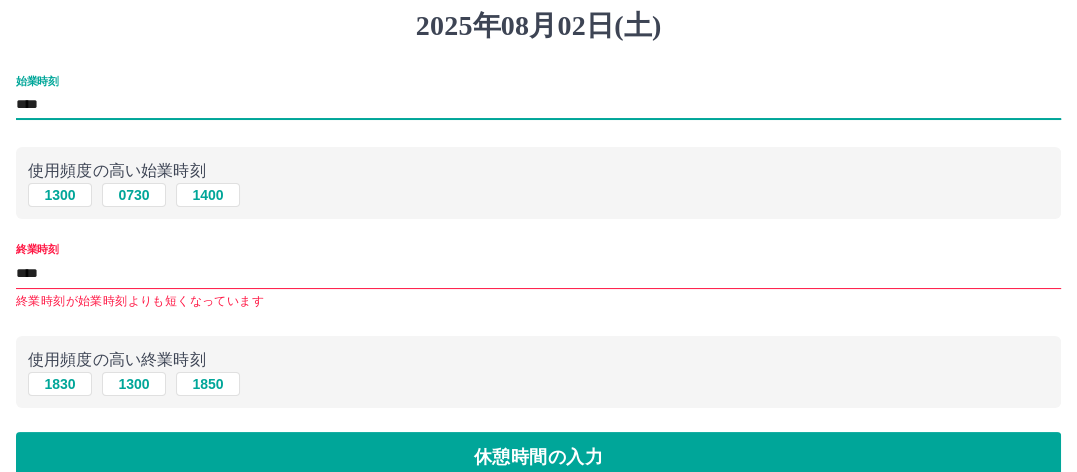 scroll, scrollTop: 100, scrollLeft: 0, axis: vertical 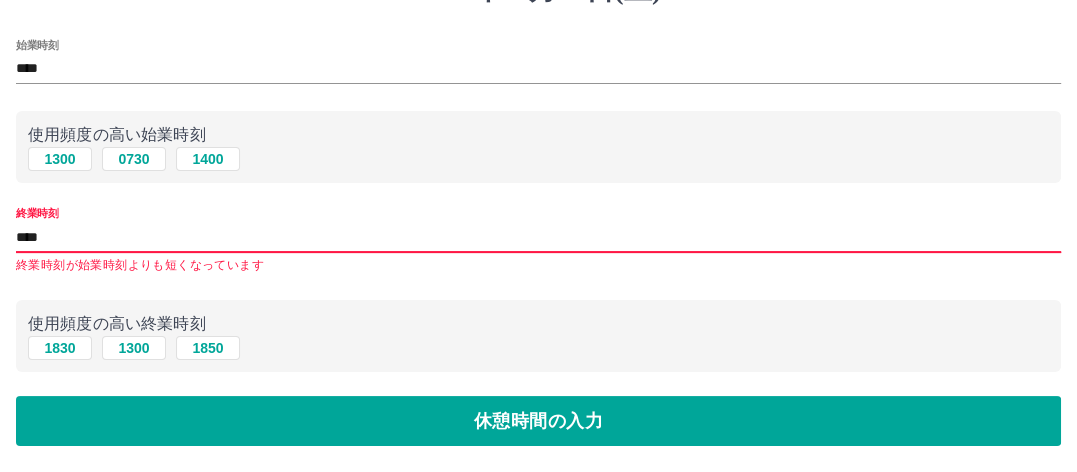 click on "****" at bounding box center [538, 237] 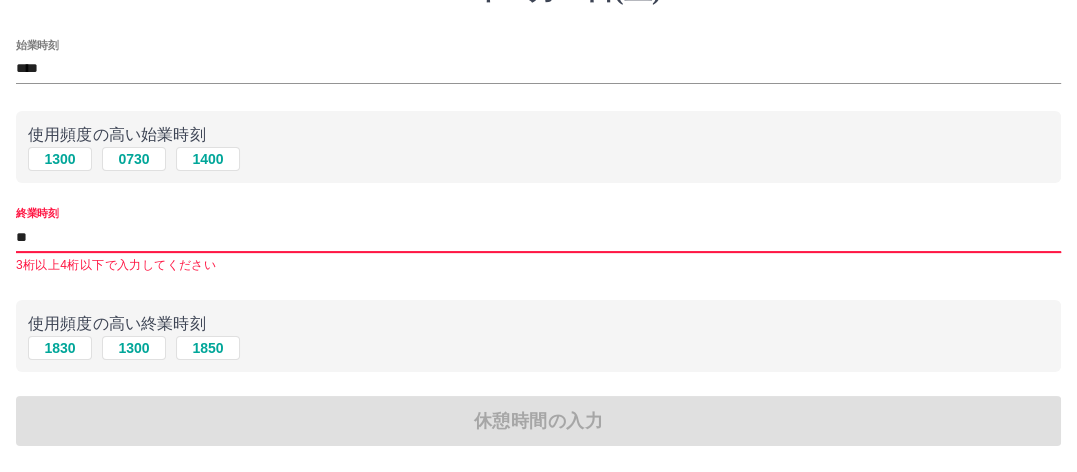 type on "*" 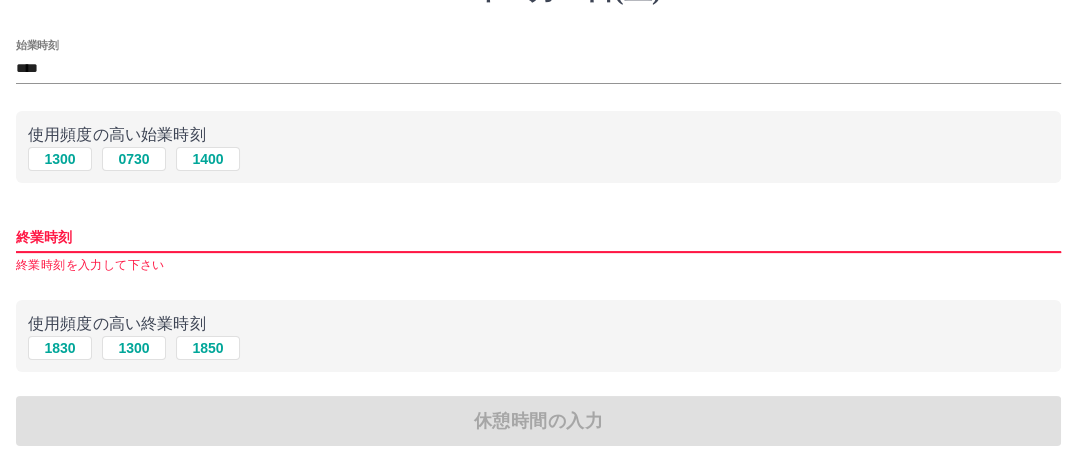 click on "終業時刻" at bounding box center (538, 237) 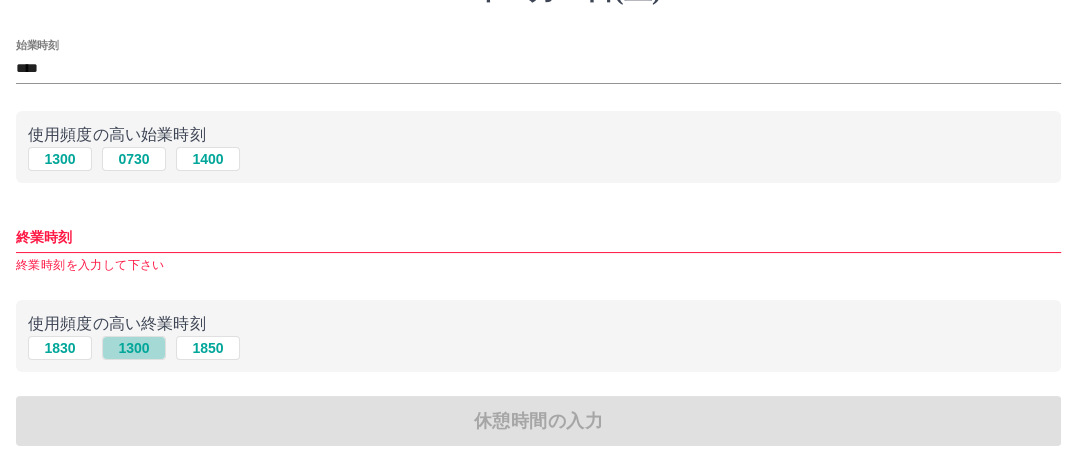 click on "1300" at bounding box center [134, 348] 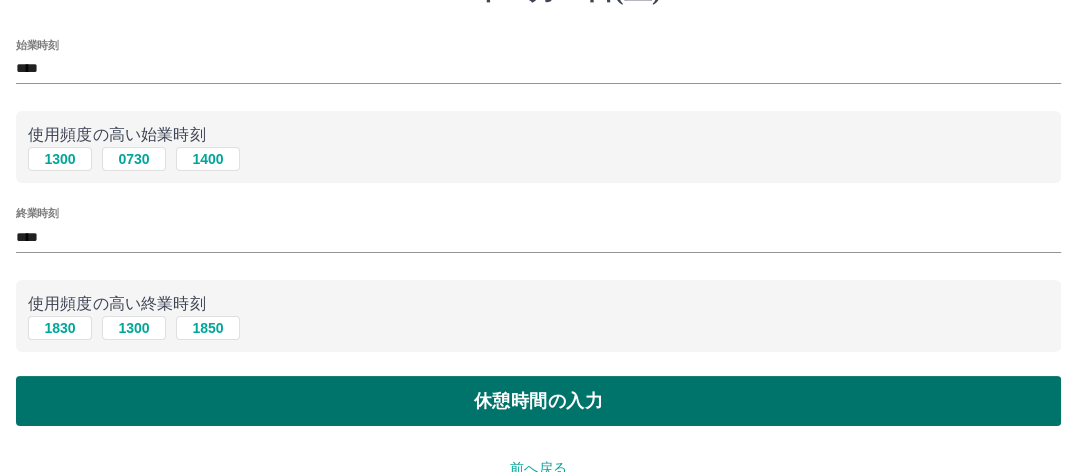 click on "休憩時間の入力" at bounding box center (538, 401) 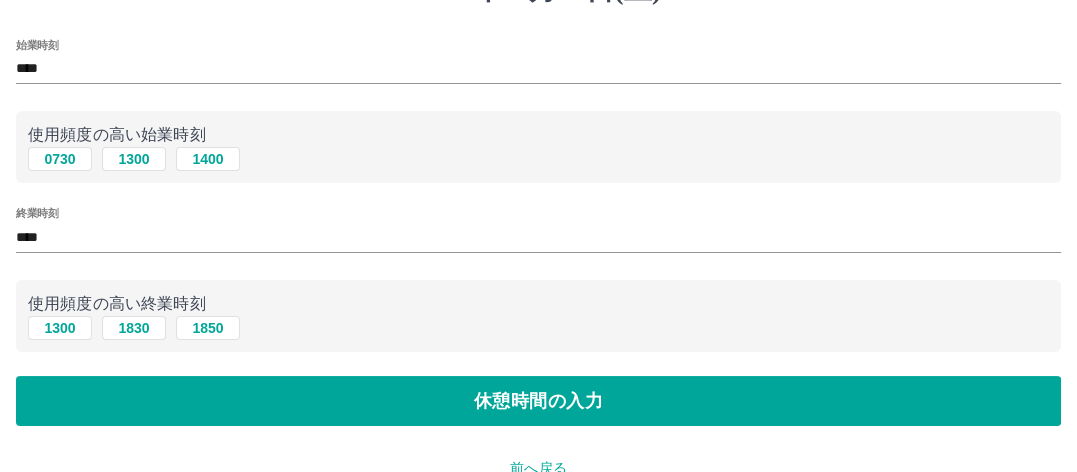 scroll, scrollTop: 0, scrollLeft: 0, axis: both 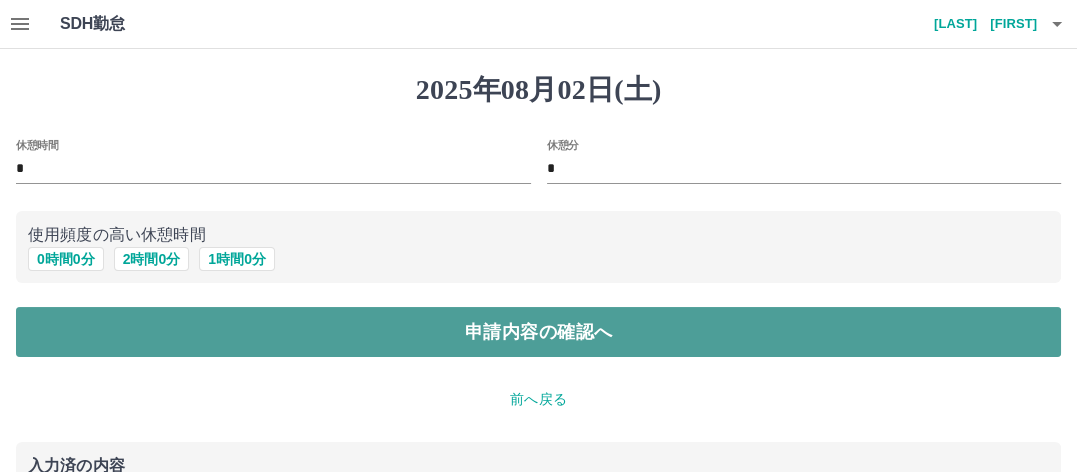 click on "申請内容の確認へ" at bounding box center [538, 332] 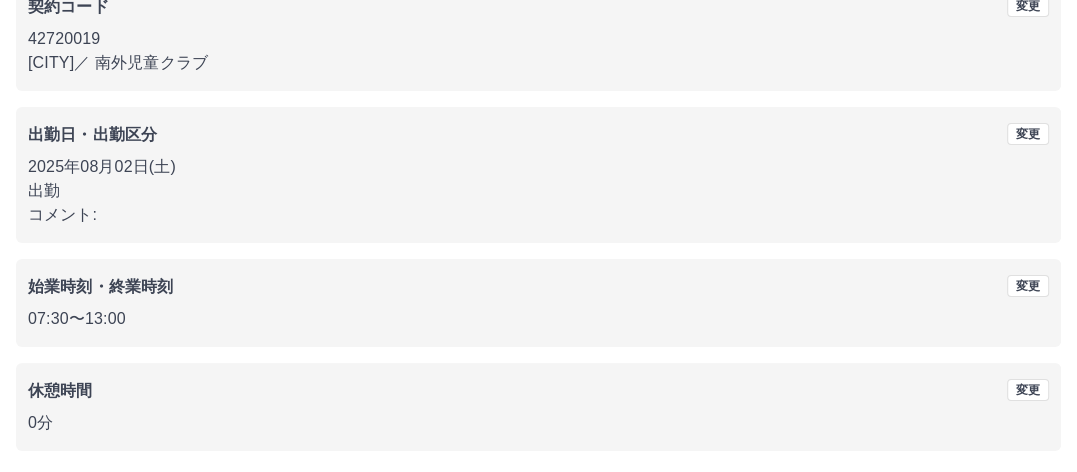scroll, scrollTop: 276, scrollLeft: 0, axis: vertical 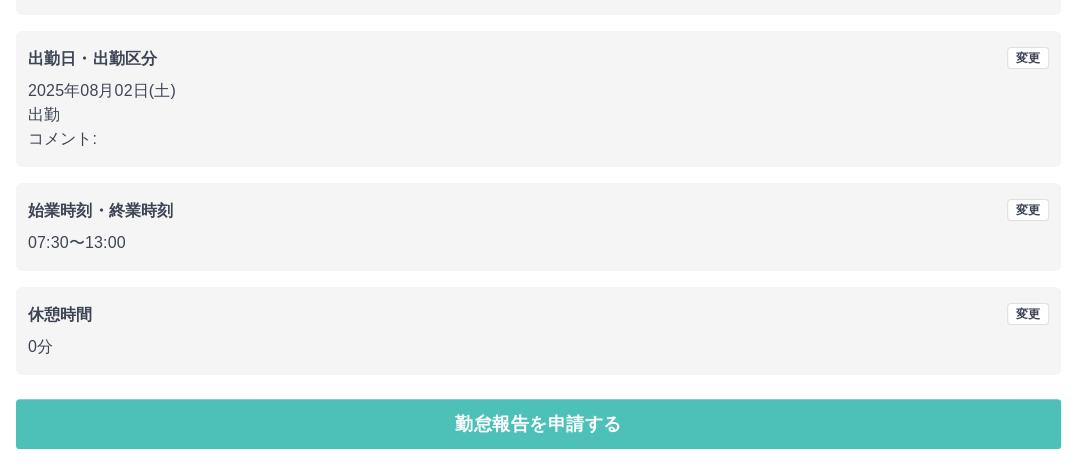 drag, startPoint x: 345, startPoint y: 417, endPoint x: 361, endPoint y: 401, distance: 22.627417 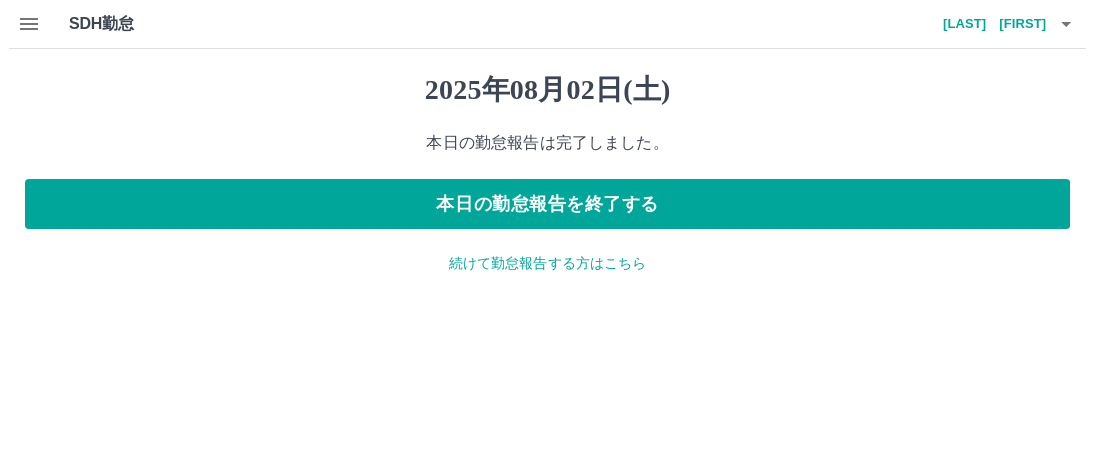 scroll, scrollTop: 0, scrollLeft: 0, axis: both 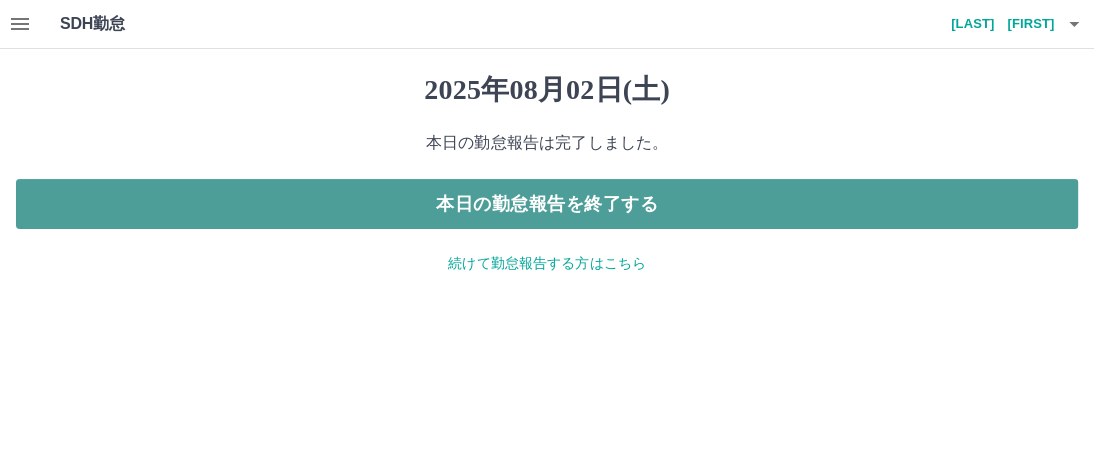 click on "本日の勤怠報告を終了する" at bounding box center [547, 204] 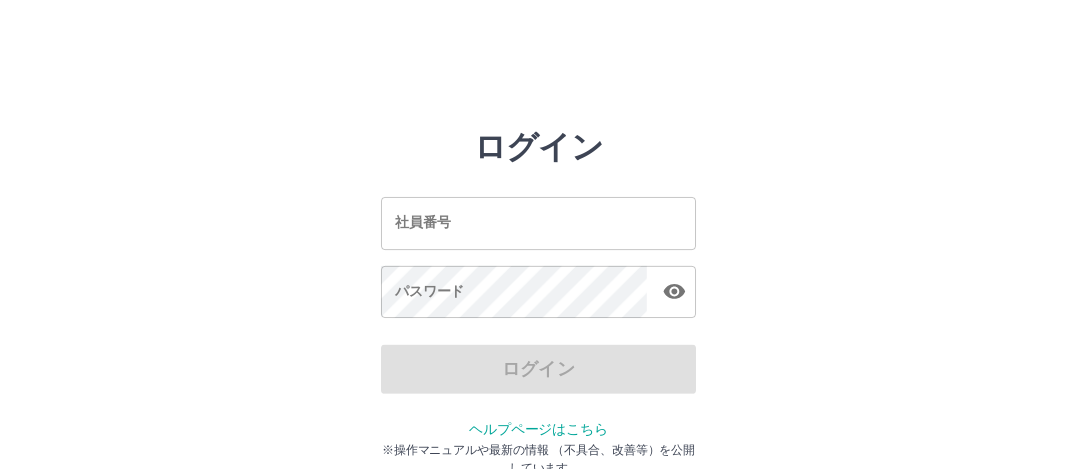 scroll, scrollTop: 0, scrollLeft: 0, axis: both 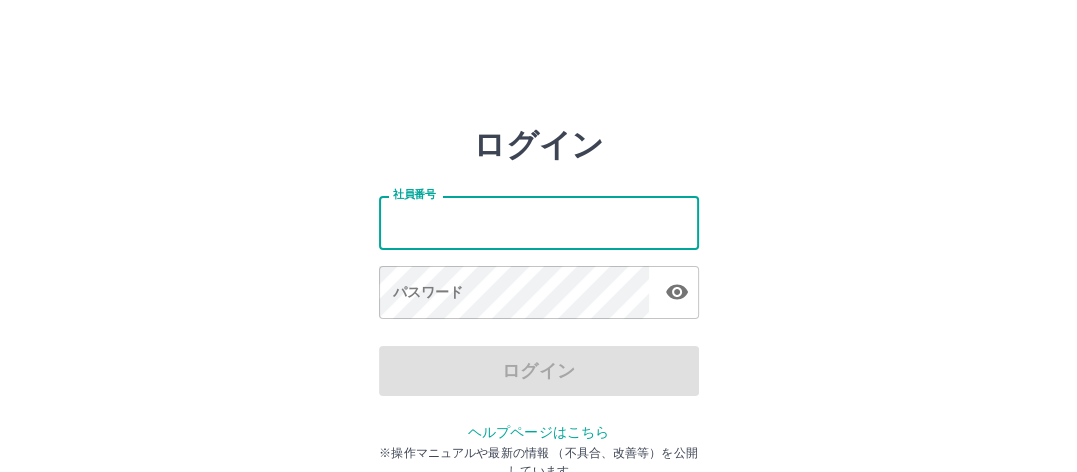 click on "社員番号" at bounding box center [539, 222] 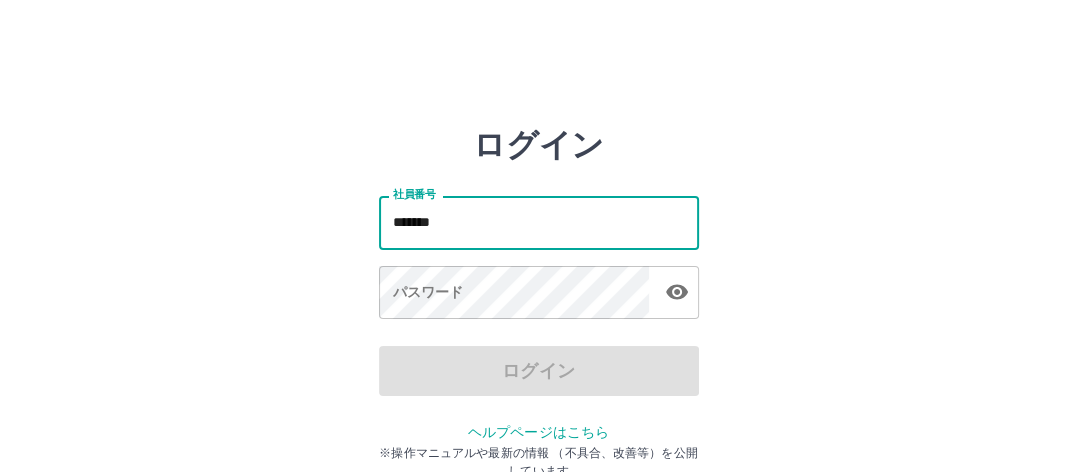 type on "*******" 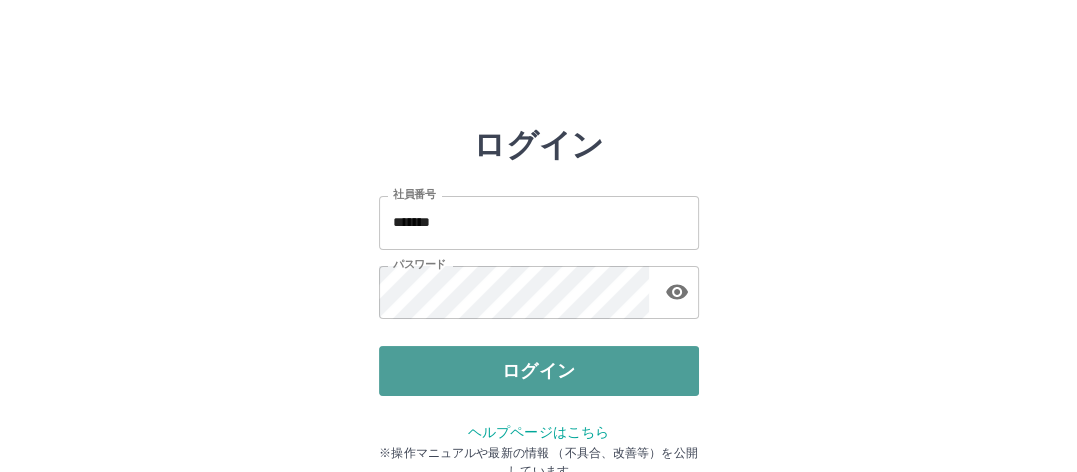 click on "ログイン" at bounding box center (539, 371) 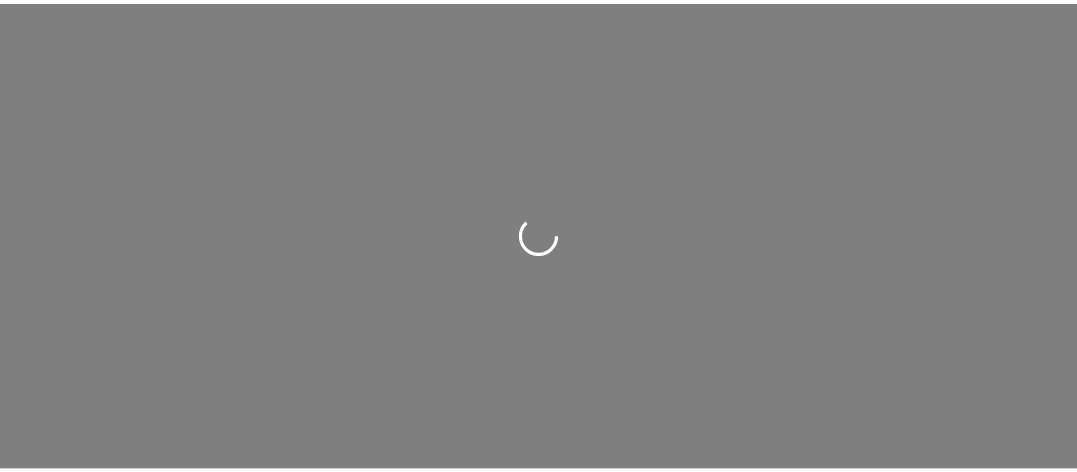 scroll, scrollTop: 0, scrollLeft: 0, axis: both 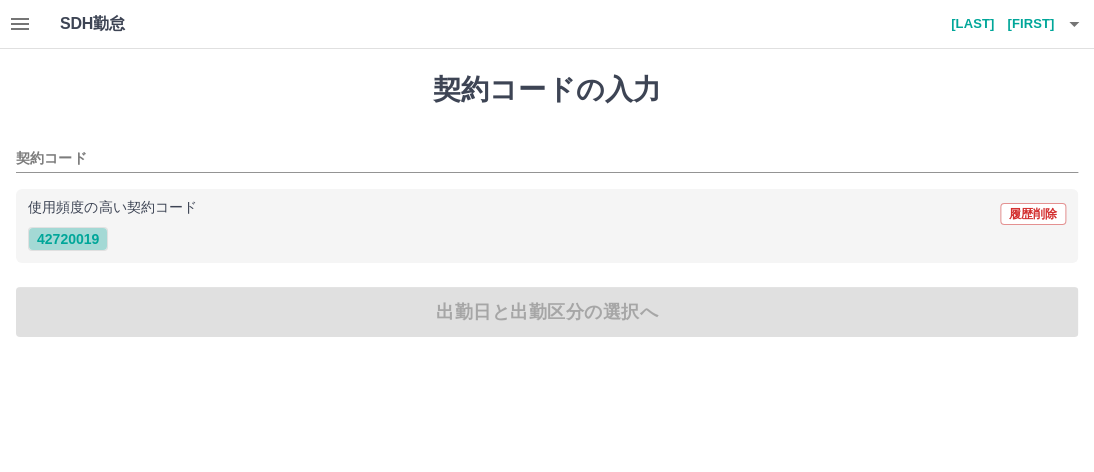 click on "42720019" at bounding box center [68, 239] 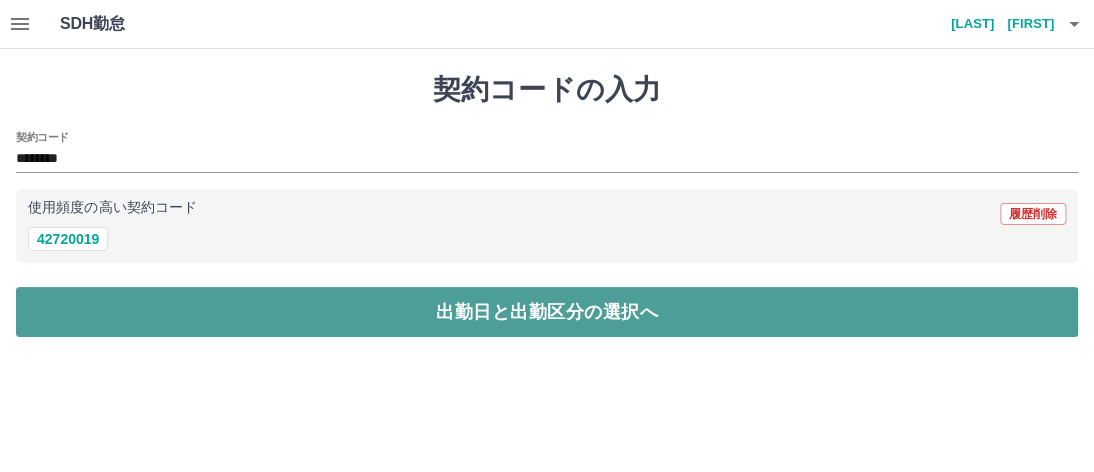 click on "出勤日と出勤区分の選択へ" at bounding box center (547, 312) 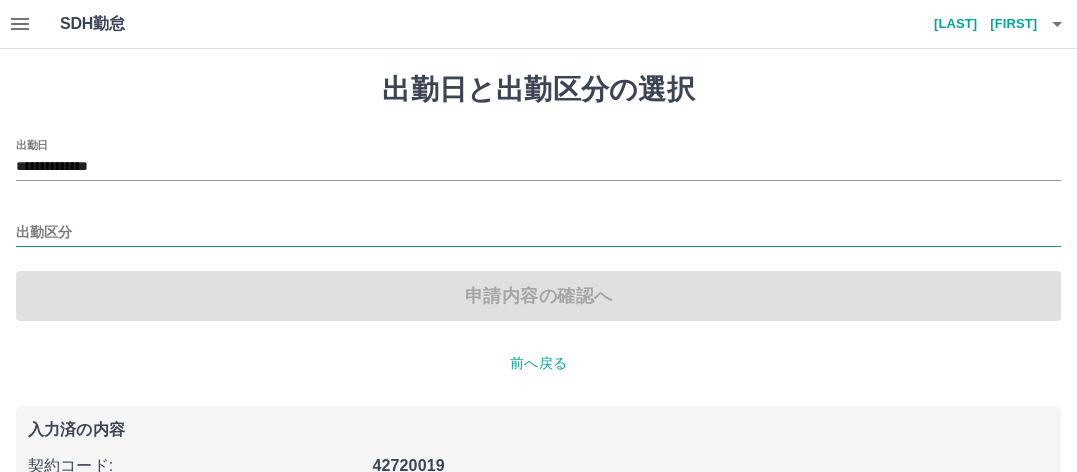 click on "出勤区分" at bounding box center [538, 233] 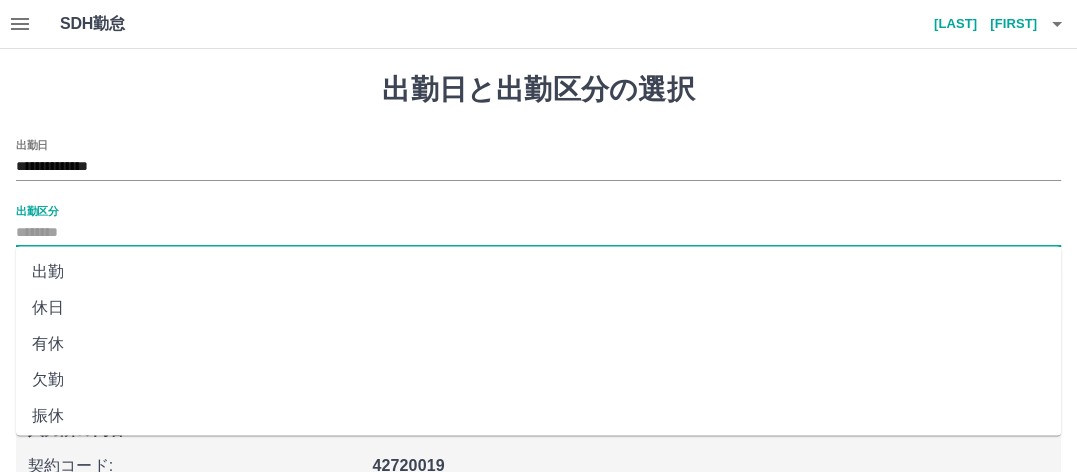 click on "出勤" at bounding box center [538, 272] 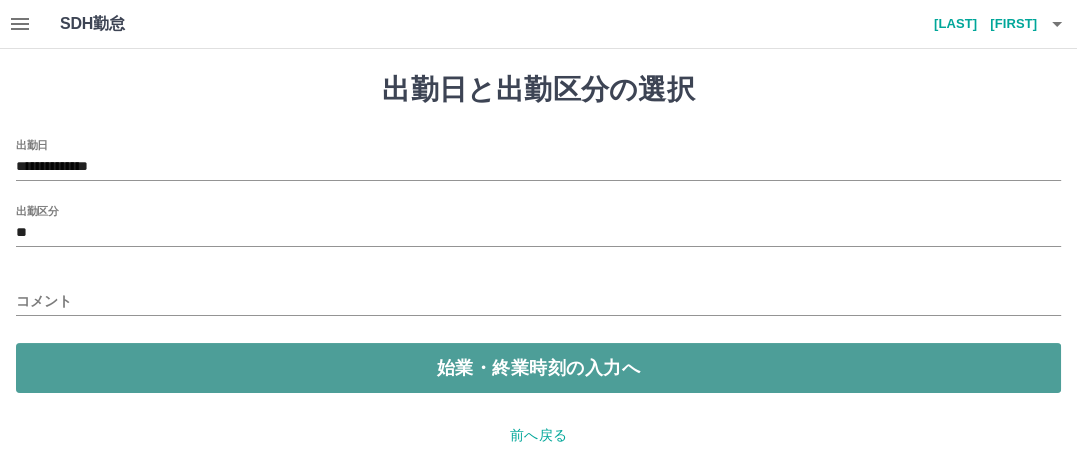 click on "始業・終業時刻の入力へ" at bounding box center (538, 368) 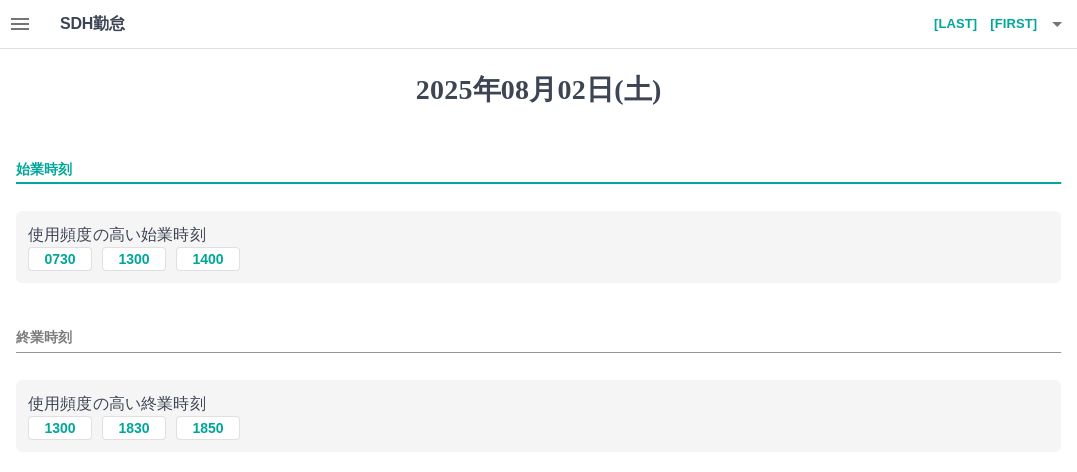 click on "始業時刻" at bounding box center [538, 169] 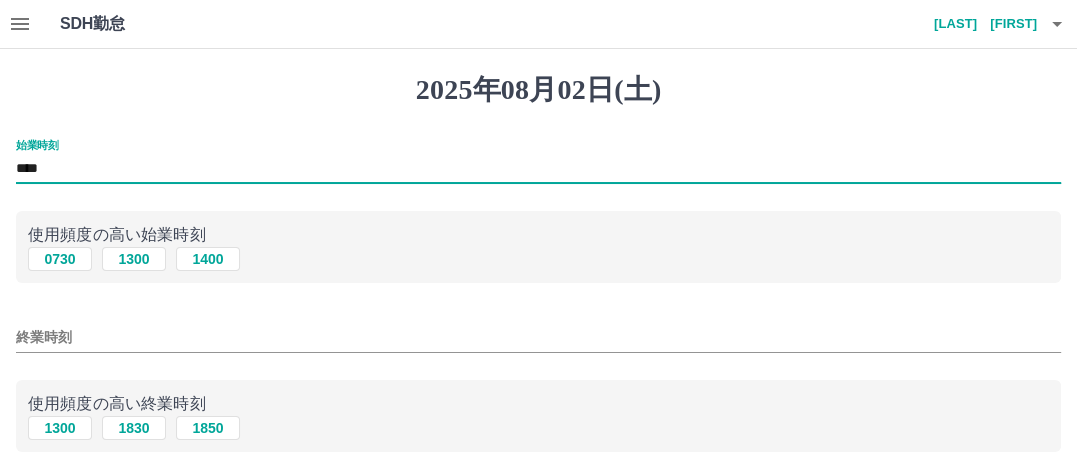 click on "終業時刻" at bounding box center (538, 337) 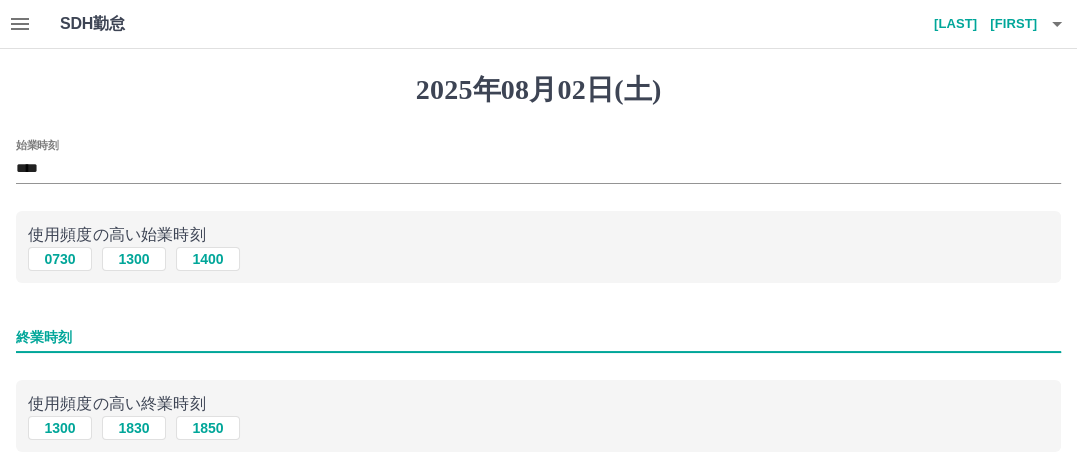 type on "****" 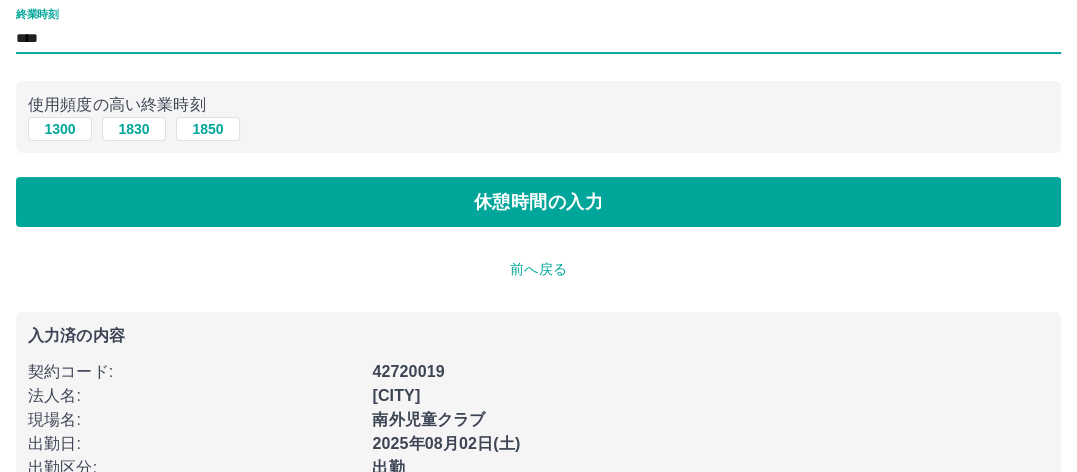 scroll, scrollTop: 300, scrollLeft: 0, axis: vertical 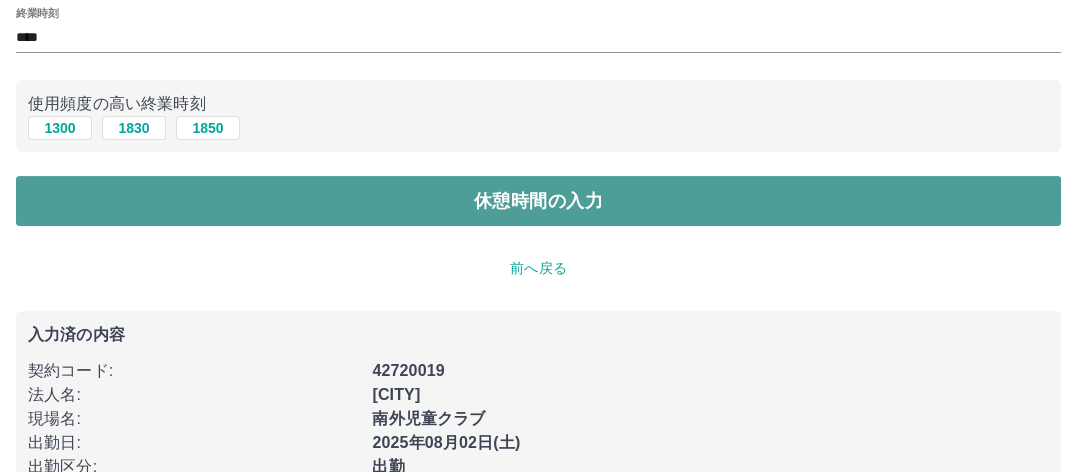 click on "休憩時間の入力" at bounding box center [538, 201] 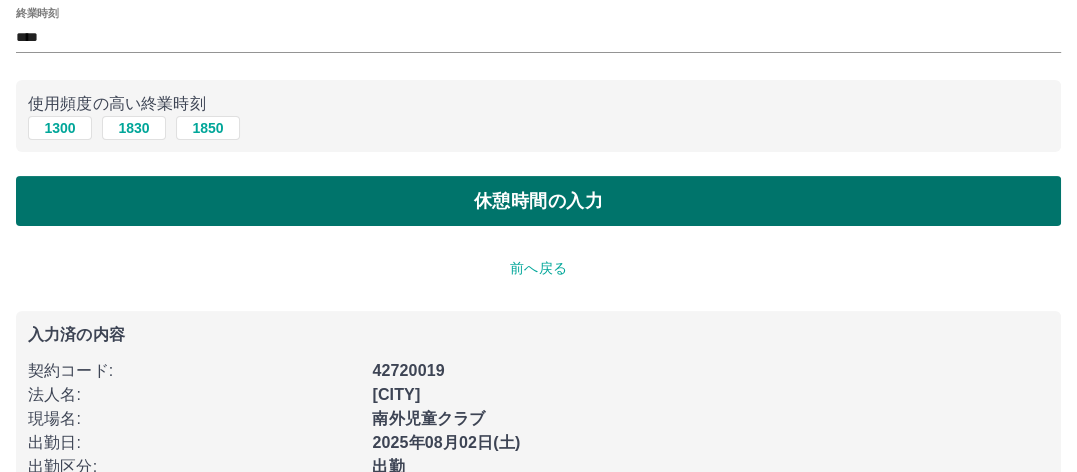 scroll, scrollTop: 0, scrollLeft: 0, axis: both 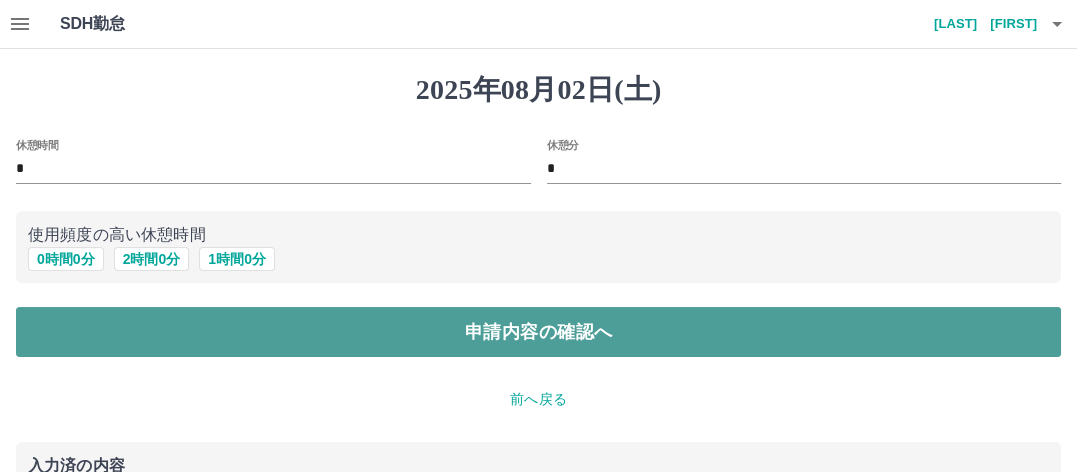 click on "申請内容の確認へ" at bounding box center [538, 332] 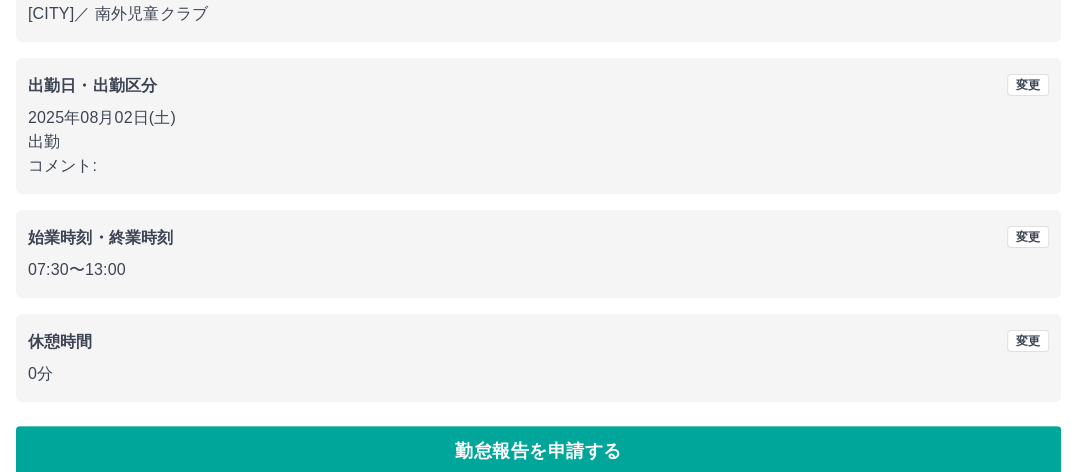 scroll, scrollTop: 276, scrollLeft: 0, axis: vertical 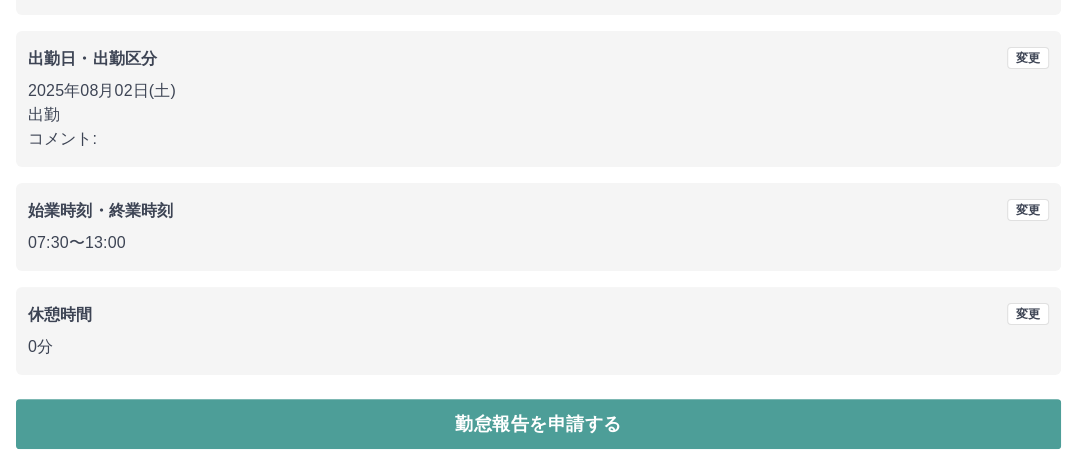 click on "勤怠報告を申請する" at bounding box center [538, 424] 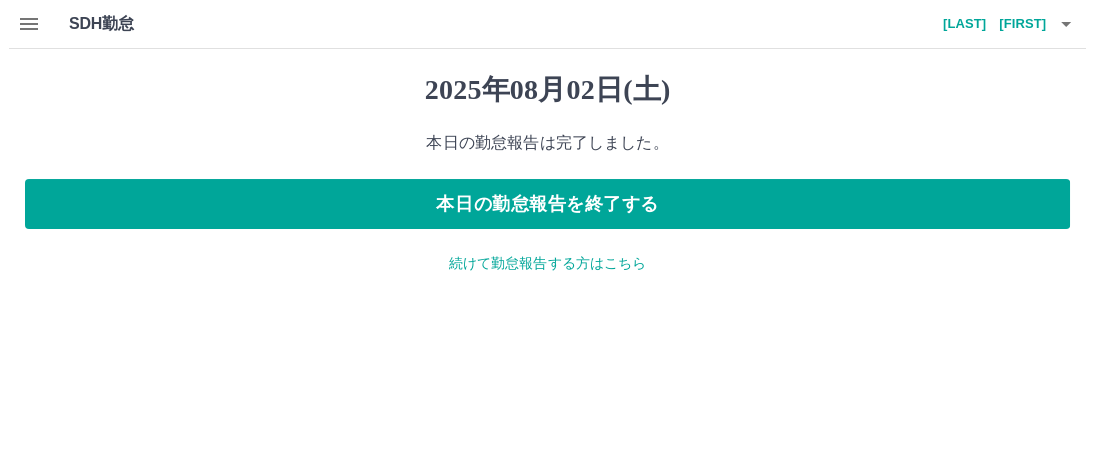scroll, scrollTop: 0, scrollLeft: 0, axis: both 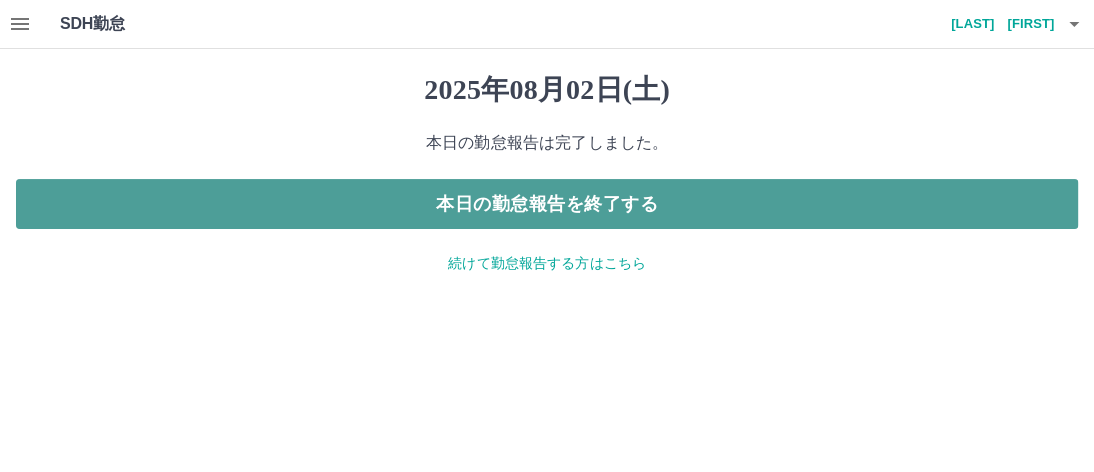 click on "本日の勤怠報告を終了する" at bounding box center [547, 204] 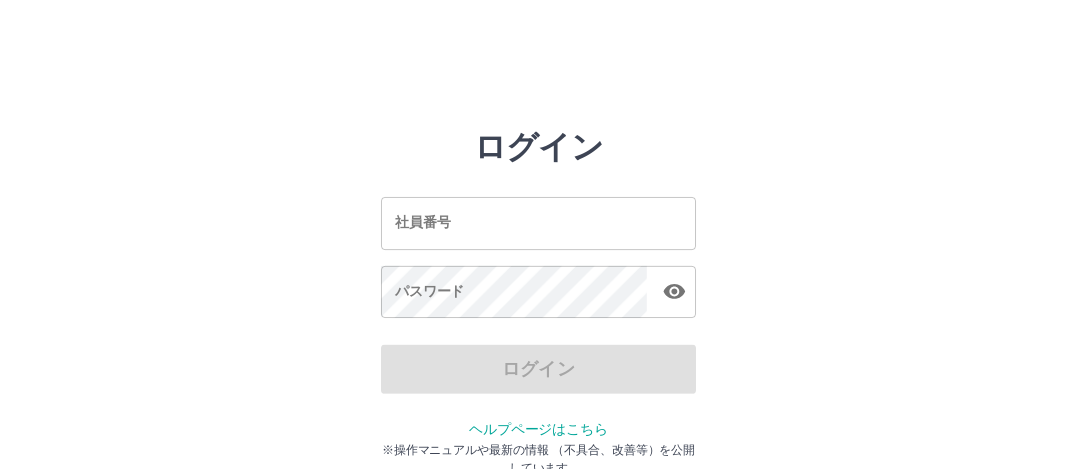 scroll, scrollTop: 0, scrollLeft: 0, axis: both 